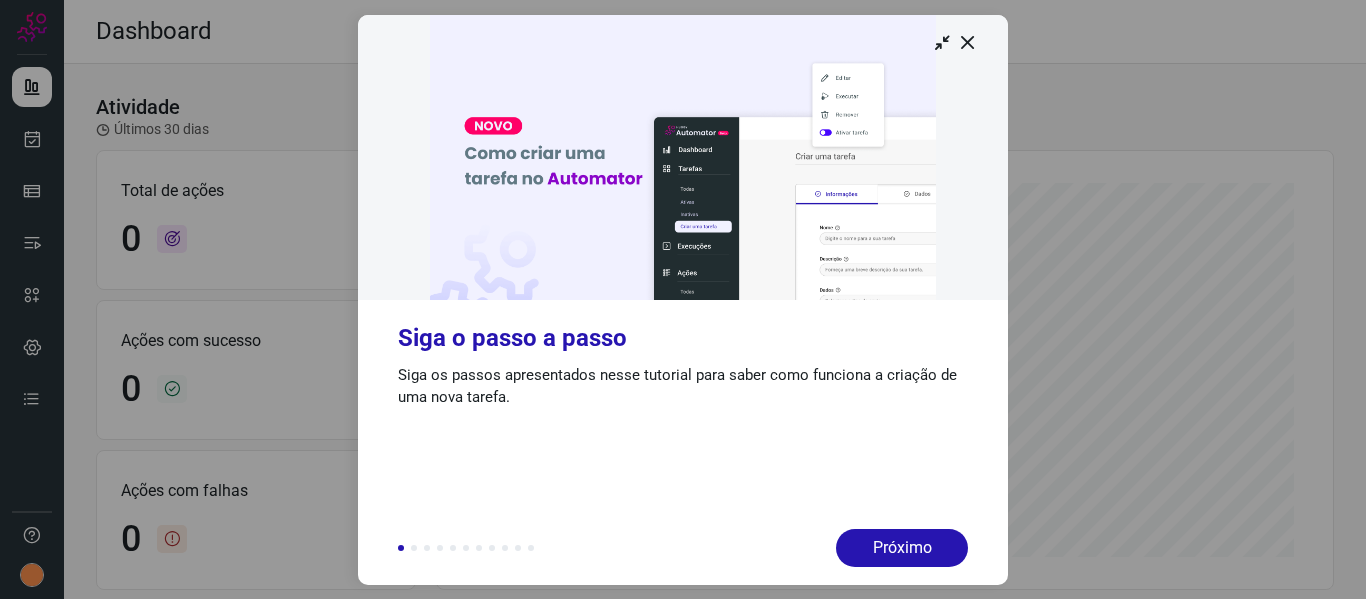 scroll, scrollTop: 0, scrollLeft: 0, axis: both 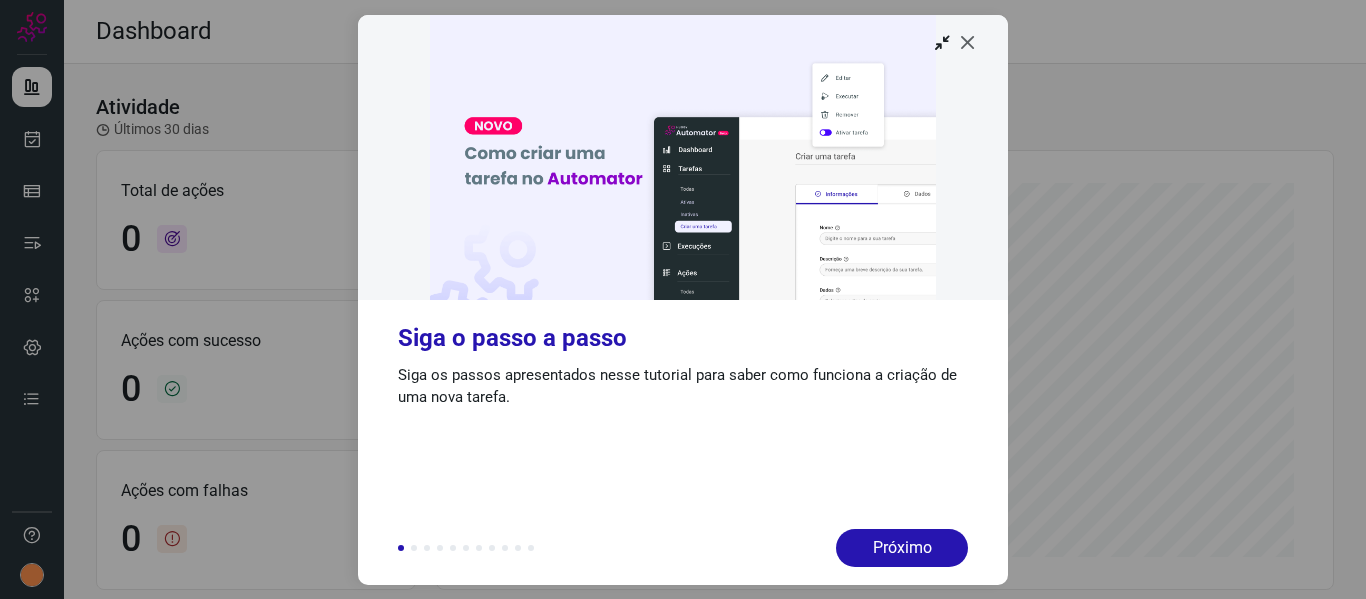 click at bounding box center [968, 42] 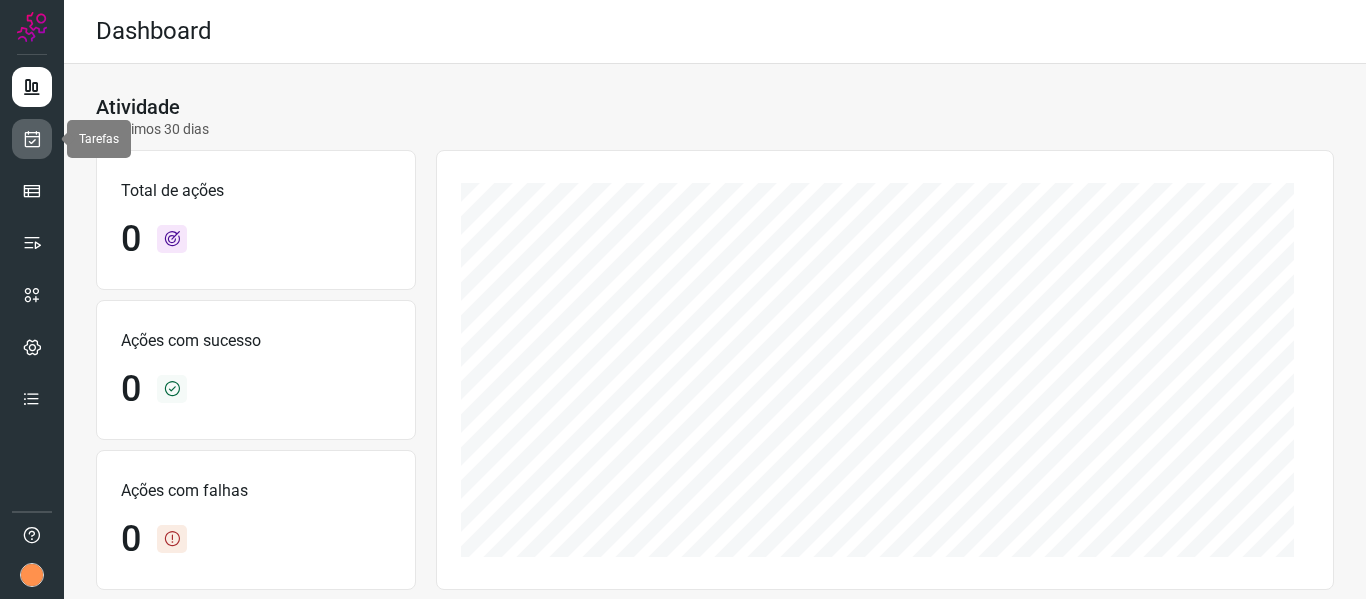 click at bounding box center (32, 139) 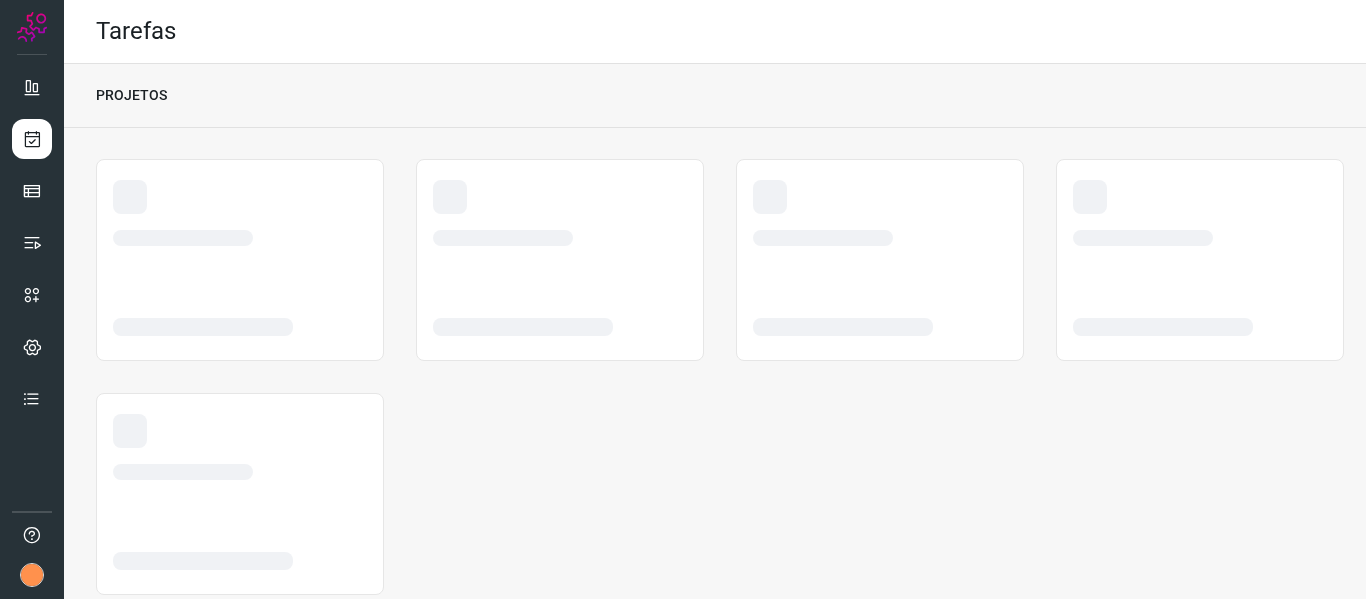 scroll, scrollTop: 0, scrollLeft: 0, axis: both 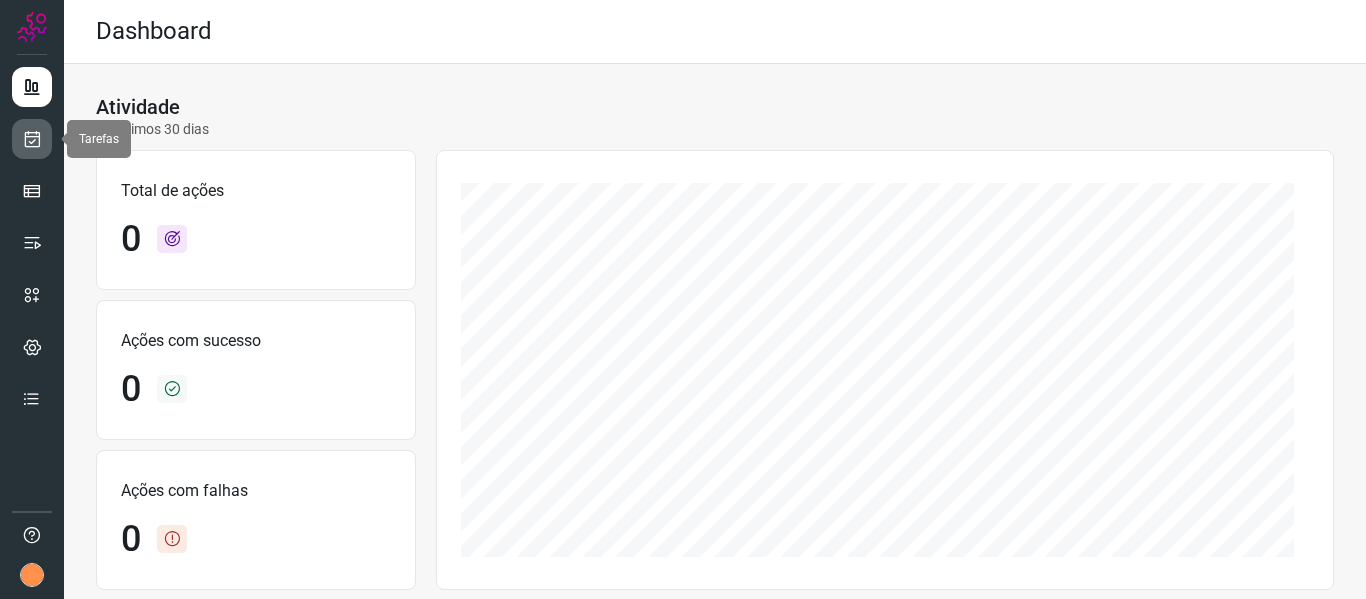 click at bounding box center (32, 139) 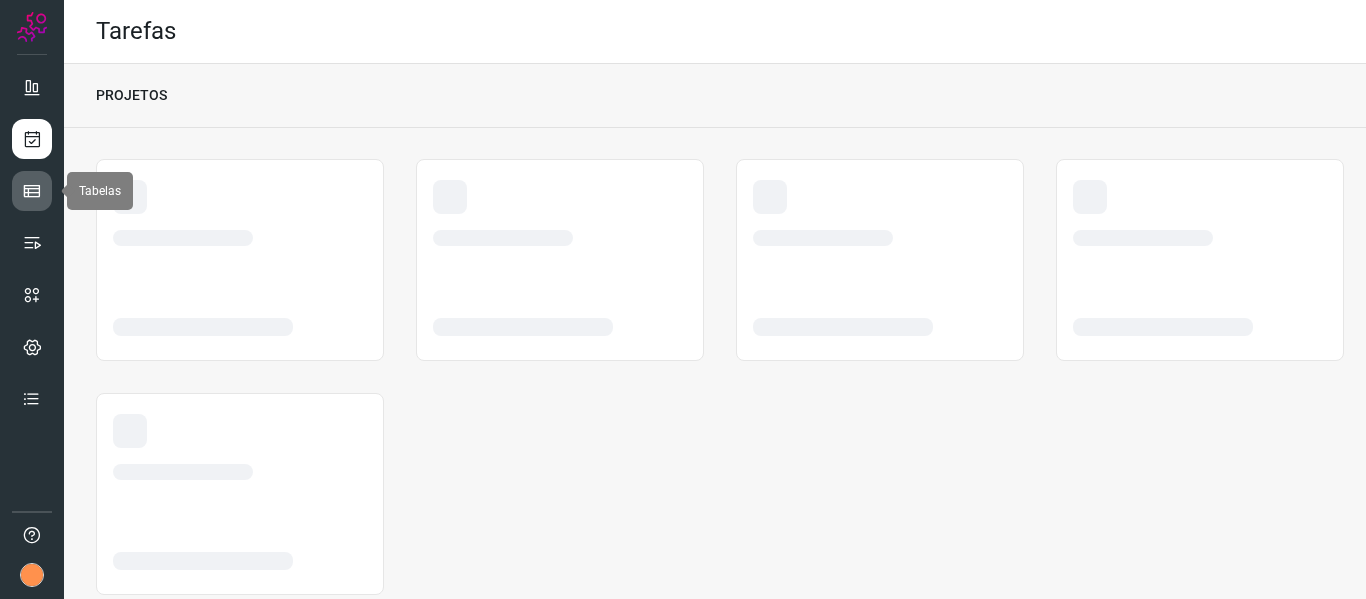 click at bounding box center (32, 191) 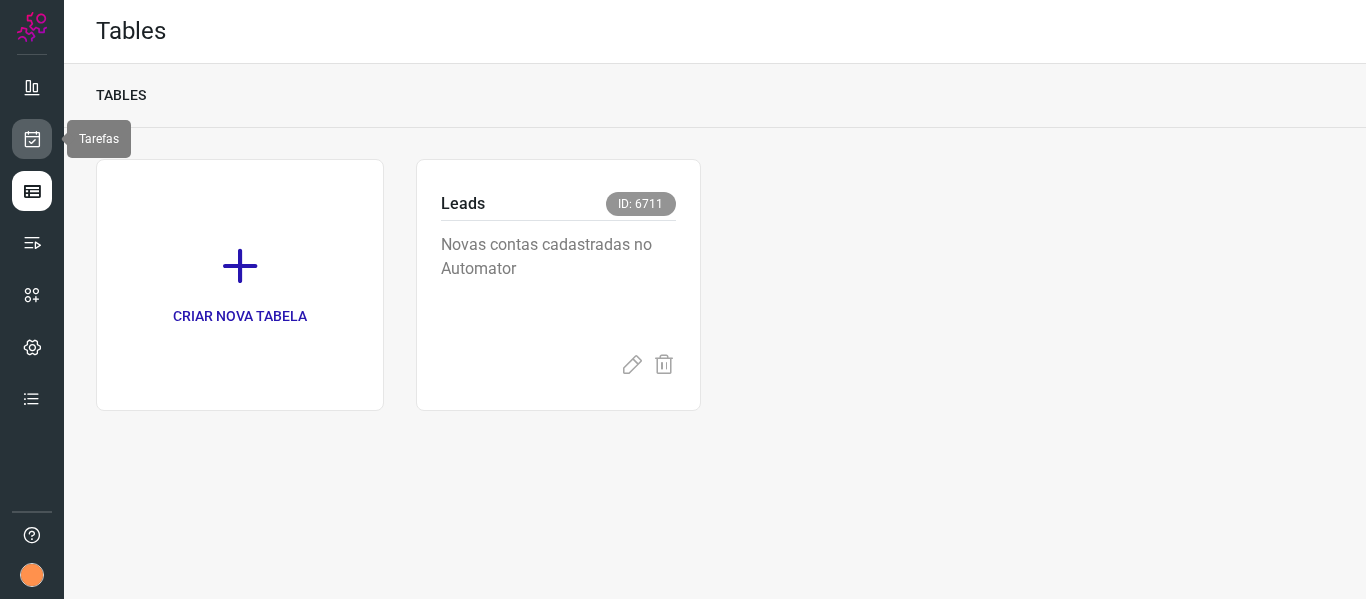 click at bounding box center [32, 139] 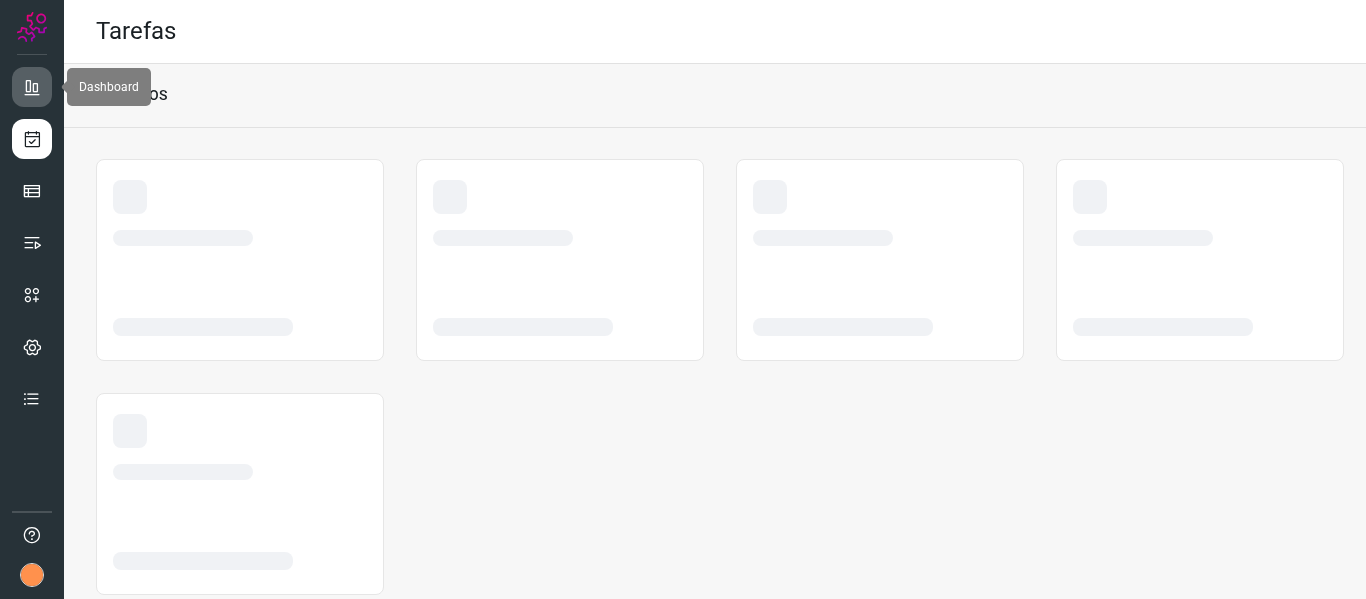 click at bounding box center [32, 87] 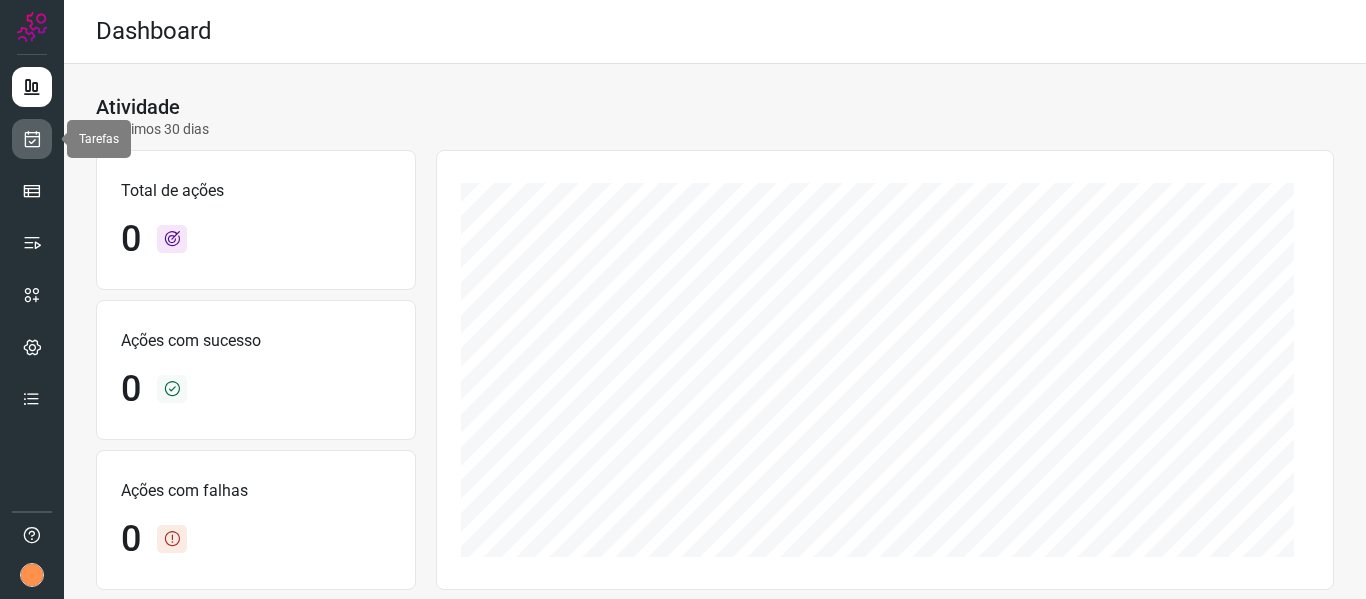 click at bounding box center [32, 139] 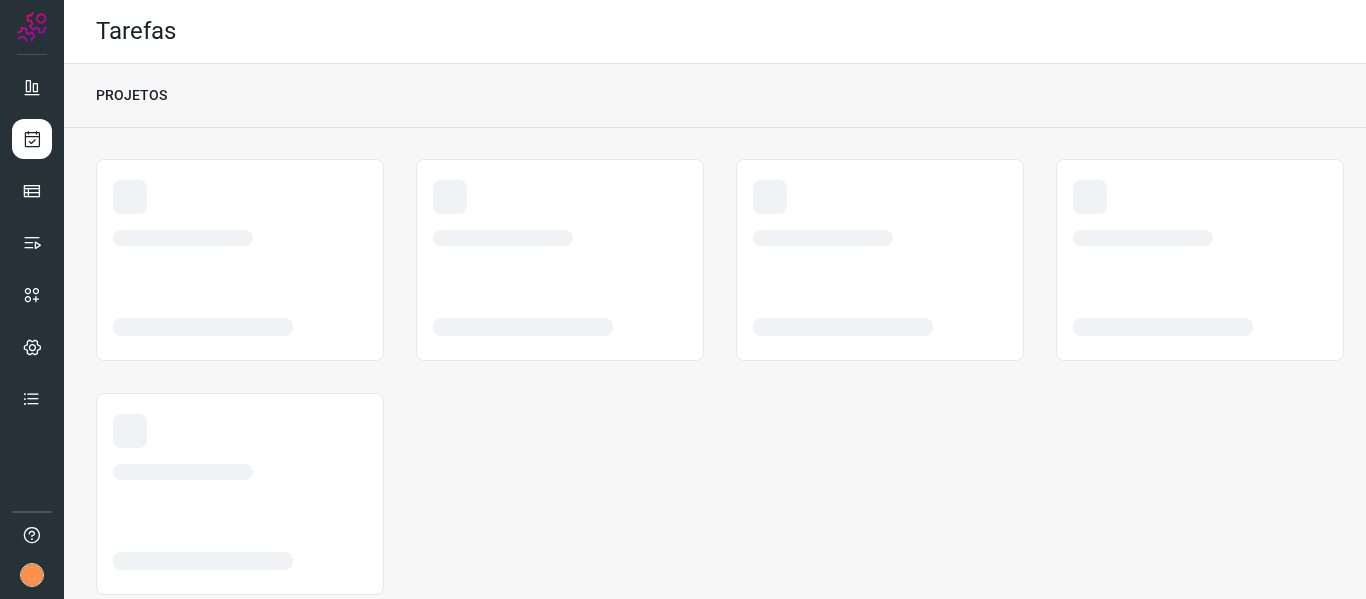 click at bounding box center (32, 575) 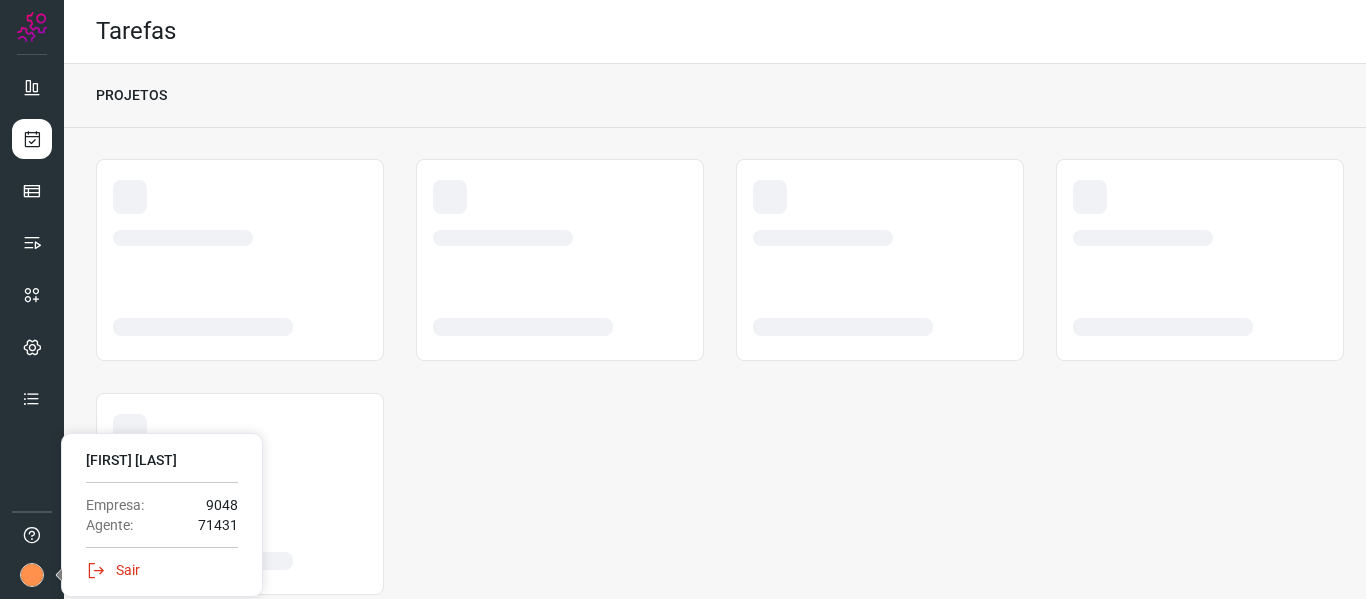 click on "Sair" at bounding box center (162, 570) 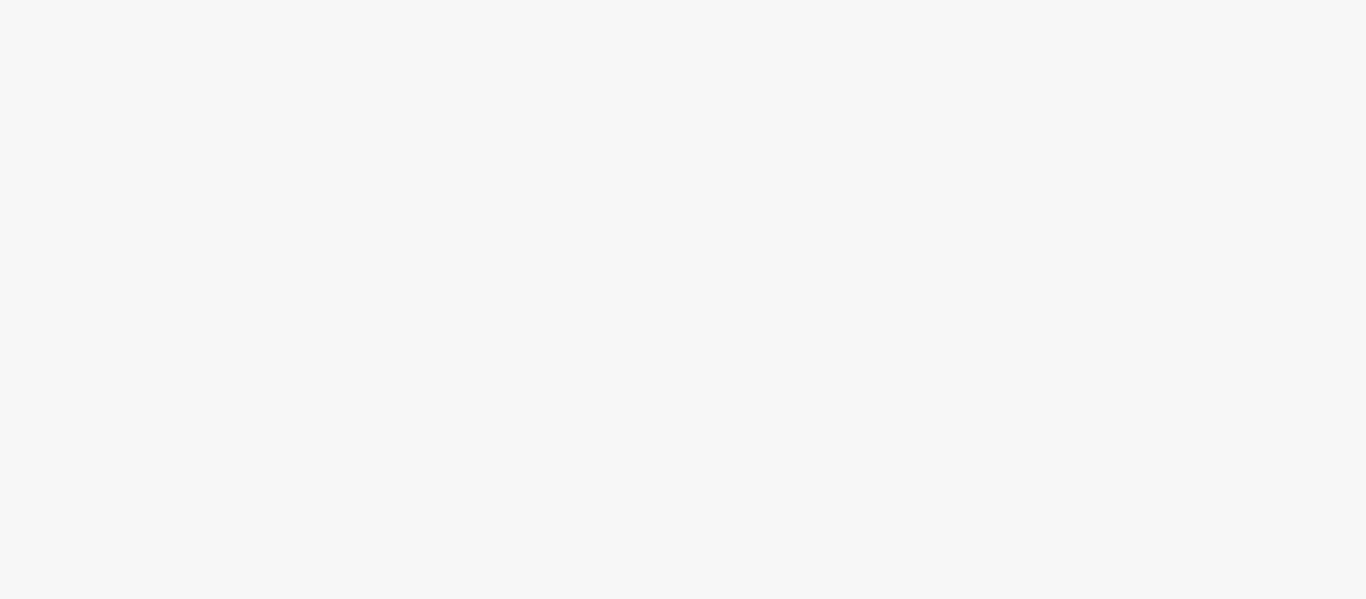 scroll, scrollTop: 0, scrollLeft: 0, axis: both 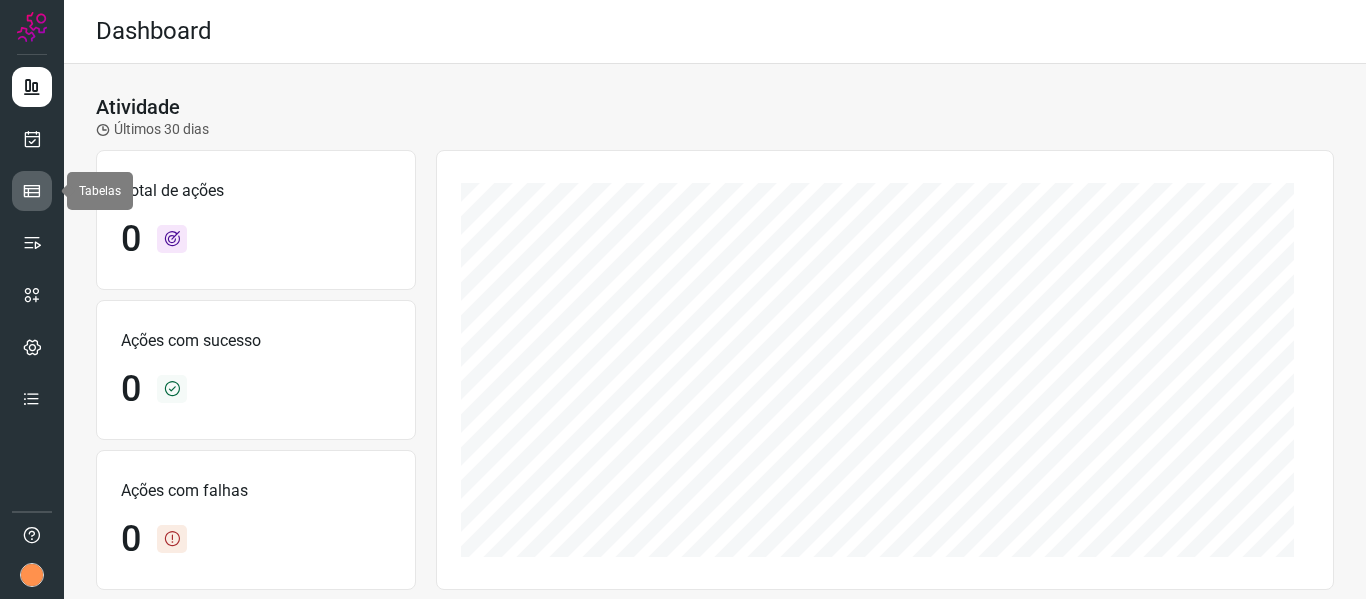click at bounding box center [32, 191] 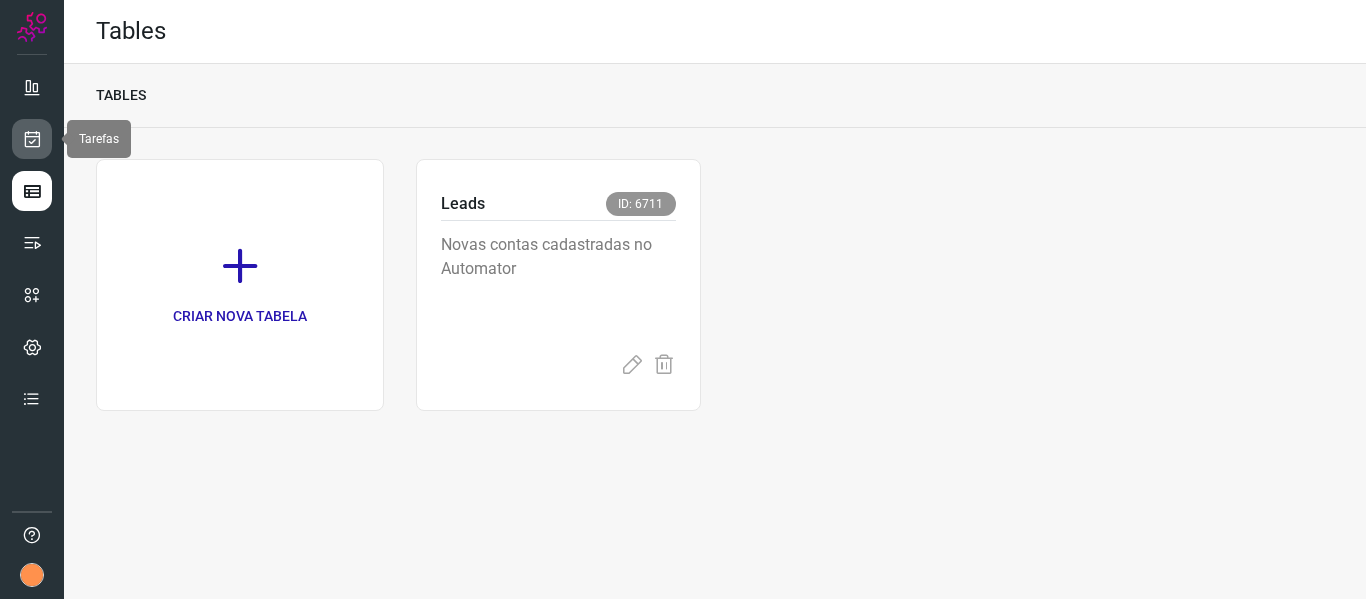 click at bounding box center (32, 139) 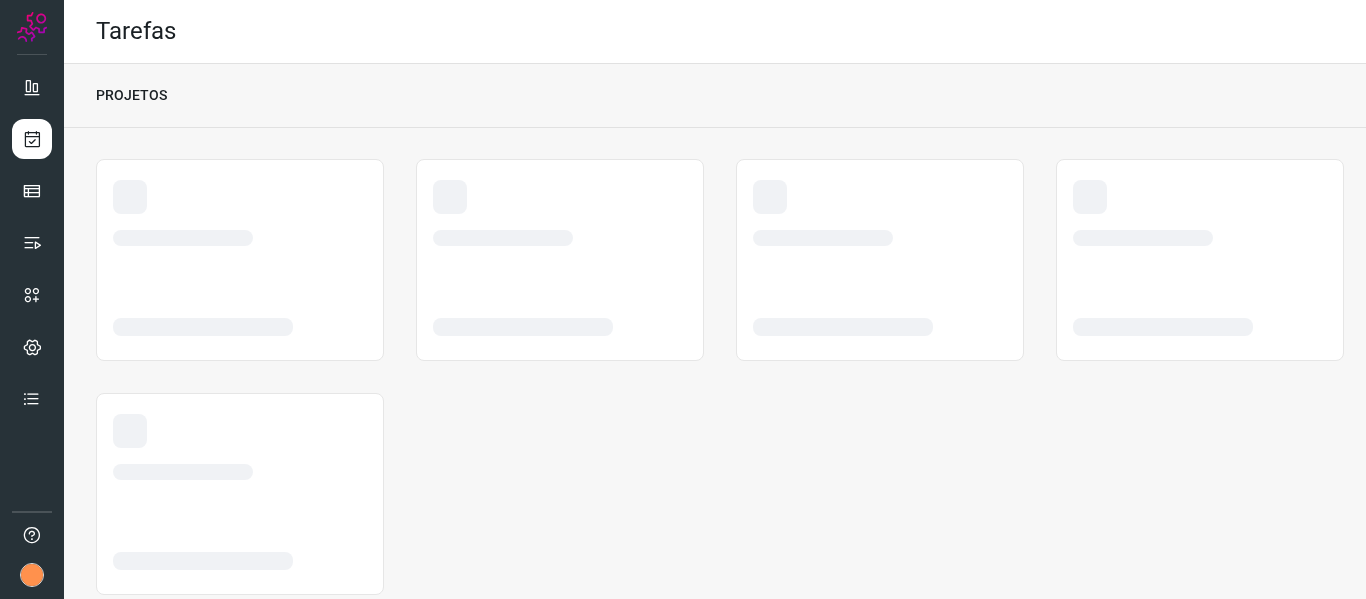 scroll, scrollTop: 0, scrollLeft: 0, axis: both 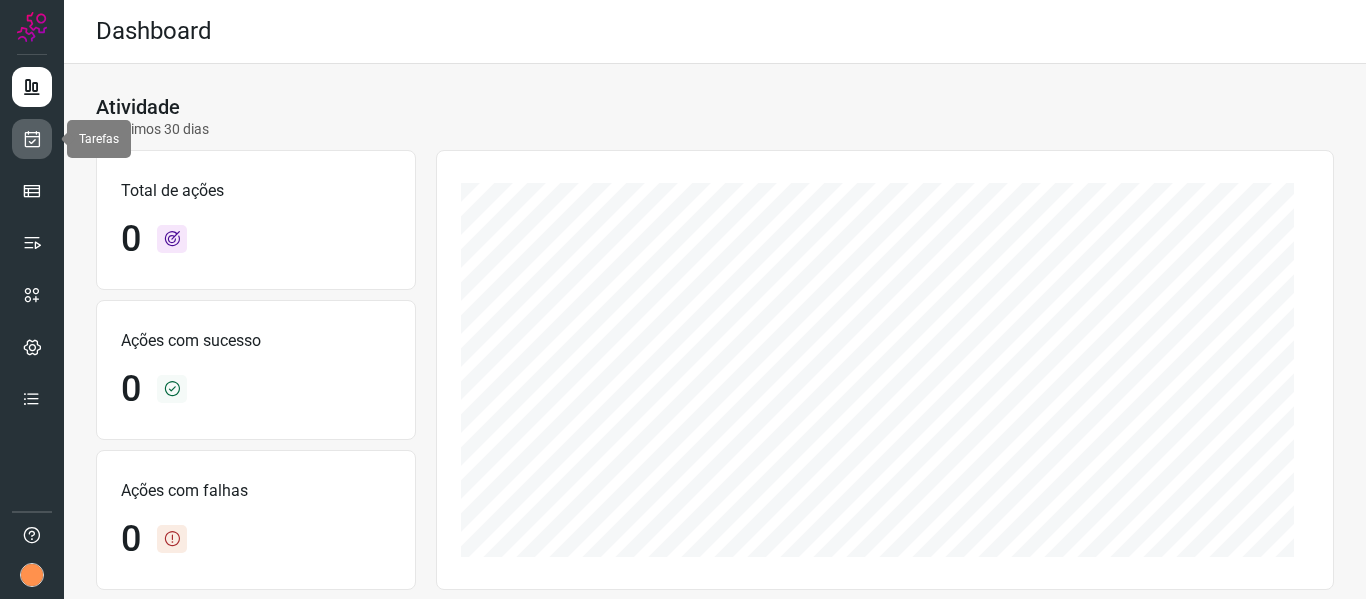 click at bounding box center (32, 139) 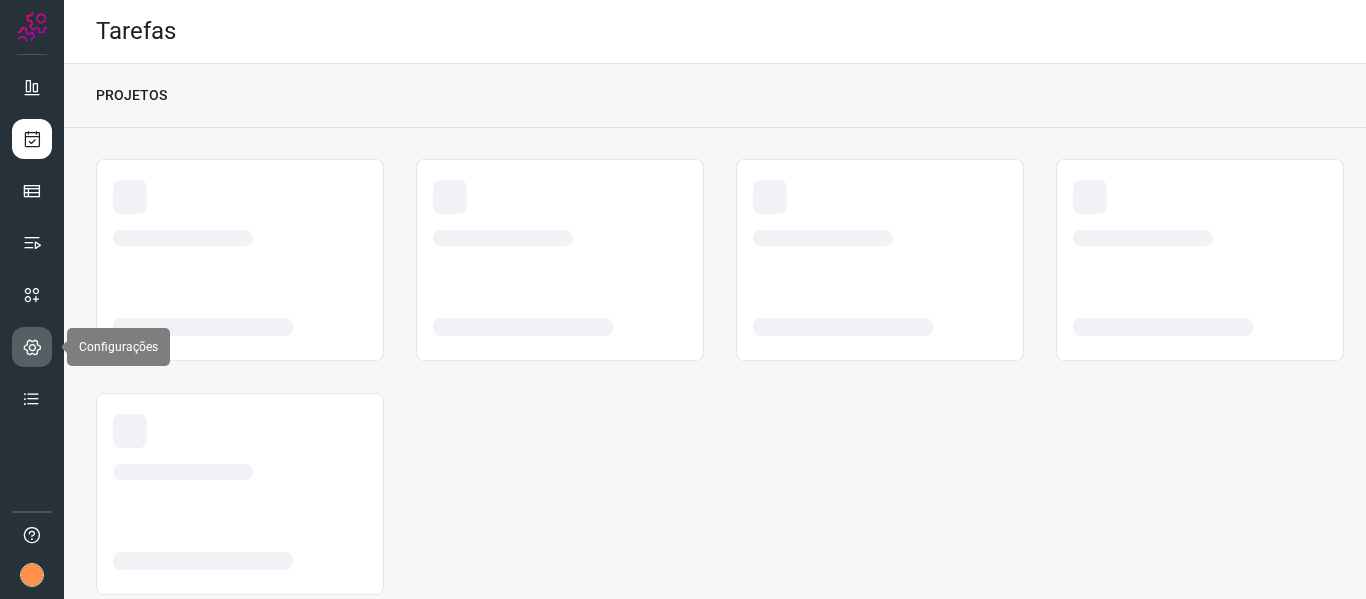click at bounding box center [32, 347] 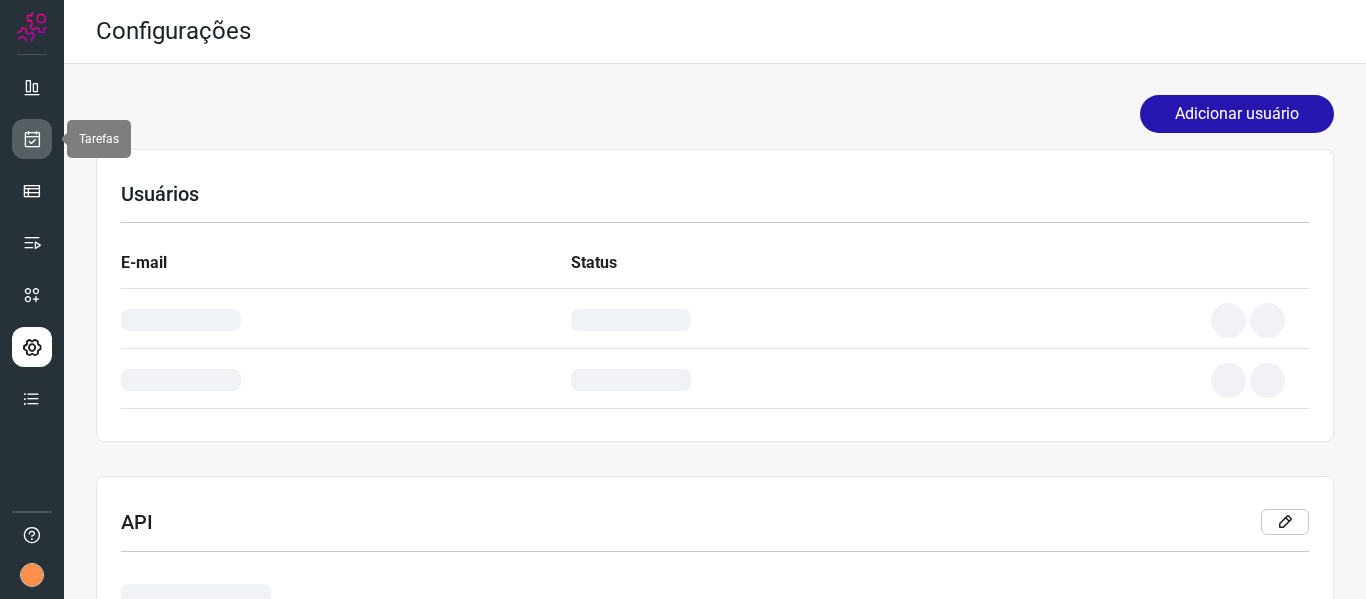 click at bounding box center [32, 139] 